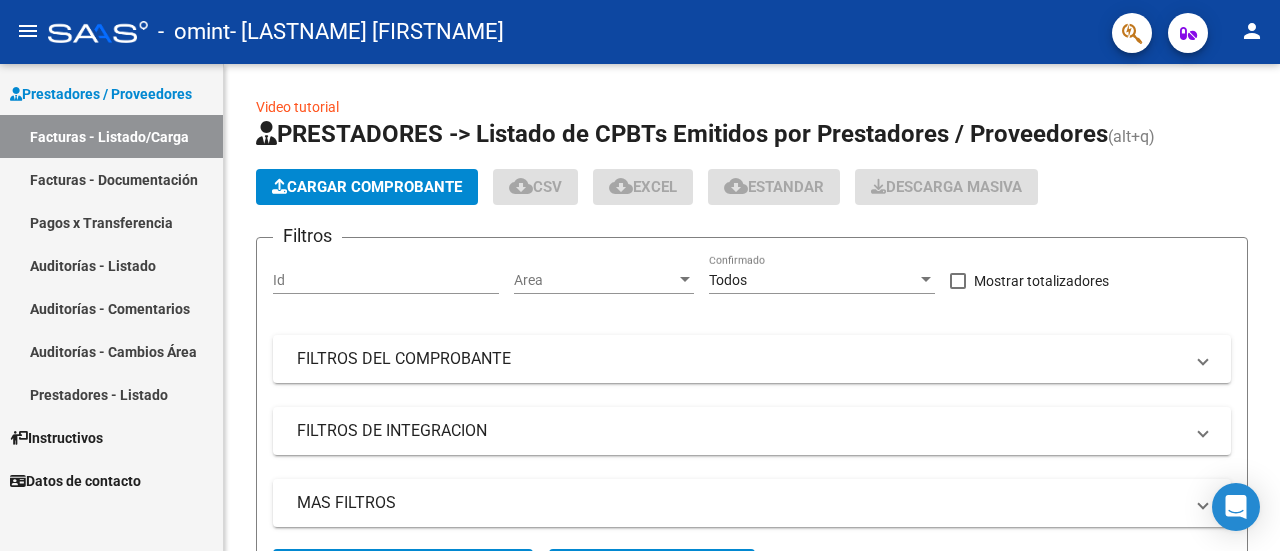 scroll, scrollTop: 0, scrollLeft: 0, axis: both 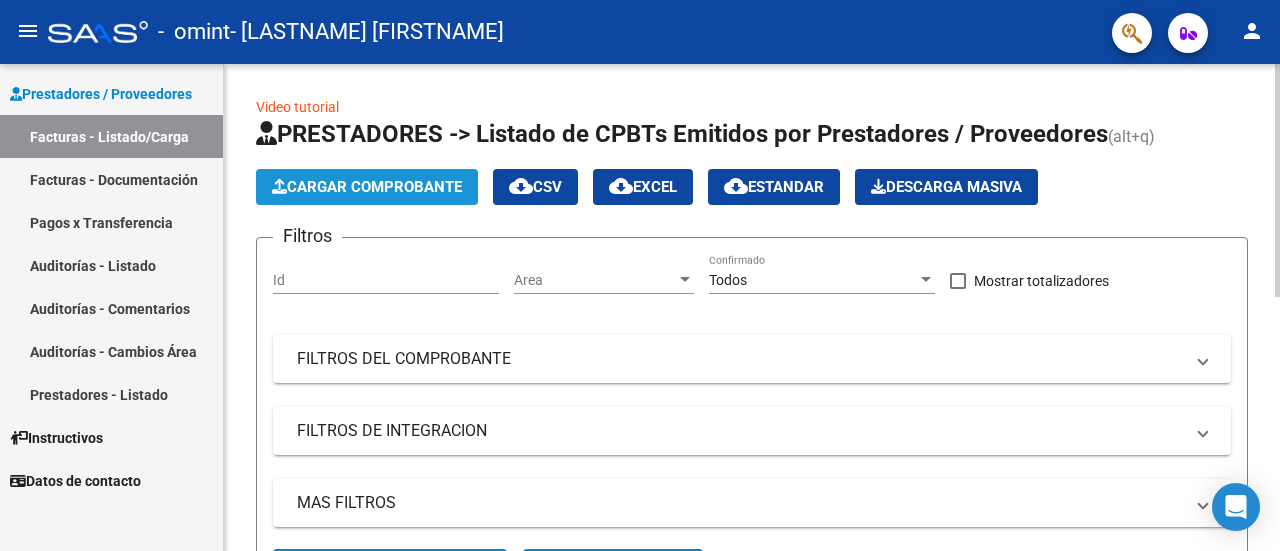 click on "Cargar Comprobante" 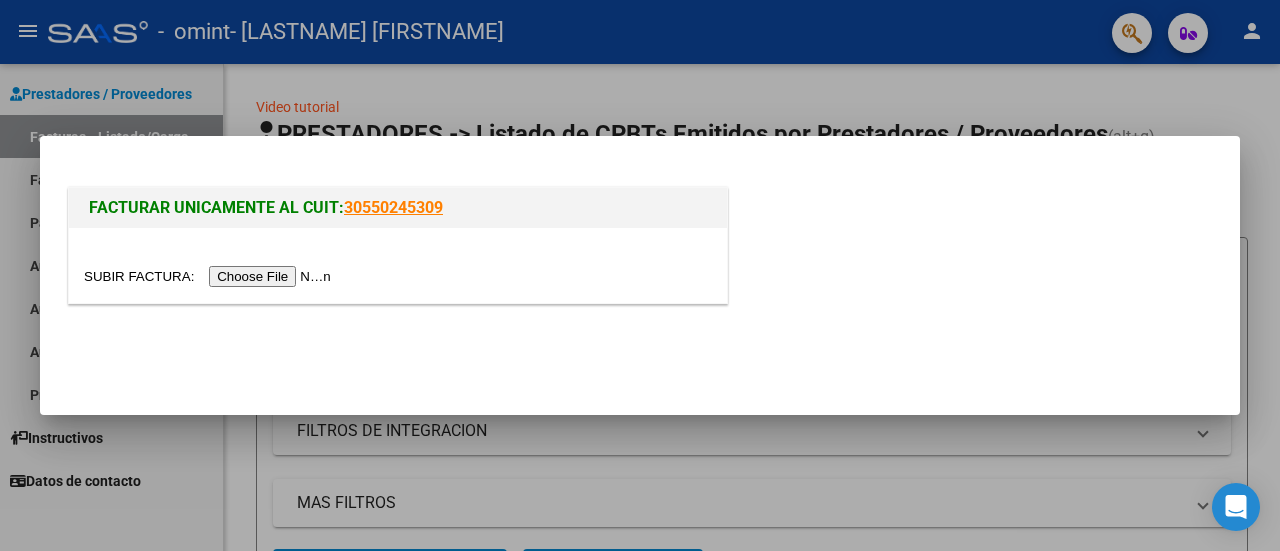 click at bounding box center [210, 276] 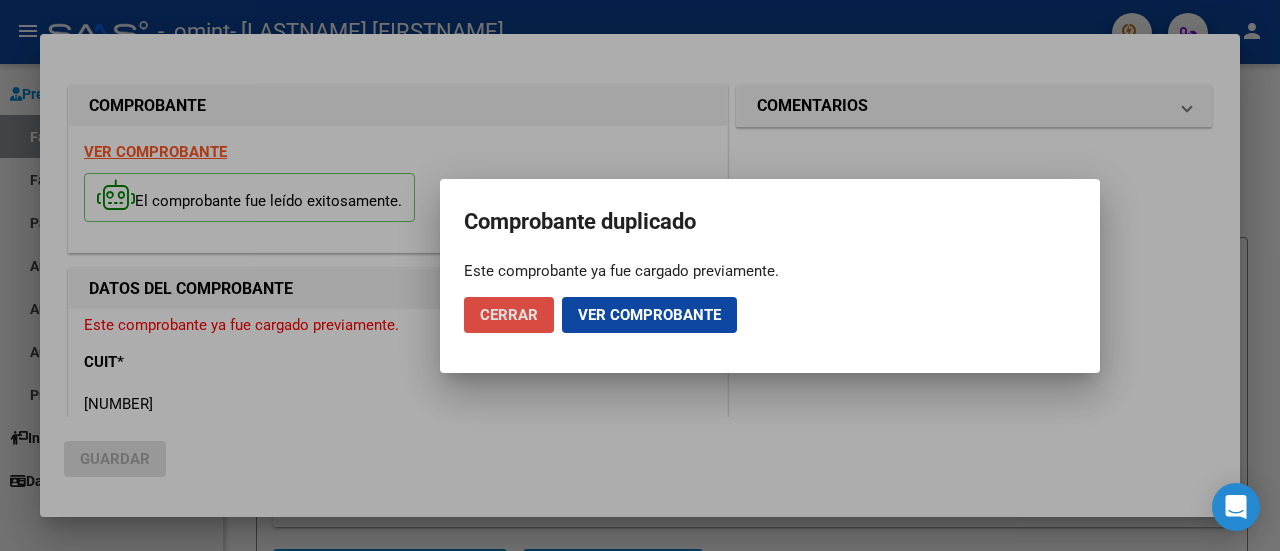 click on "Cerrar" 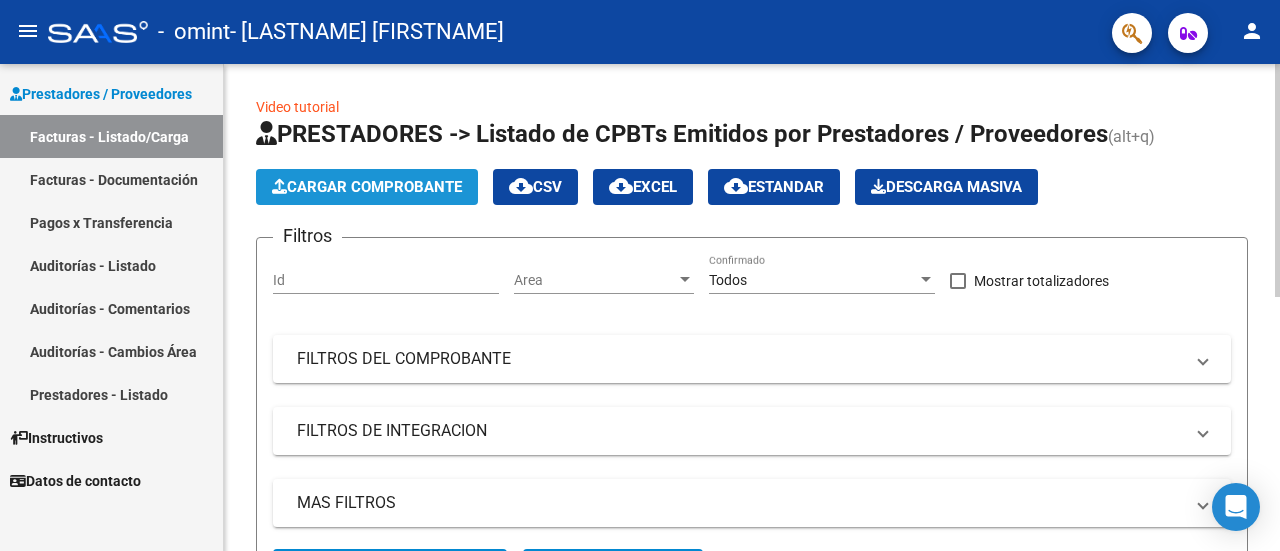 click on "Cargar Comprobante" 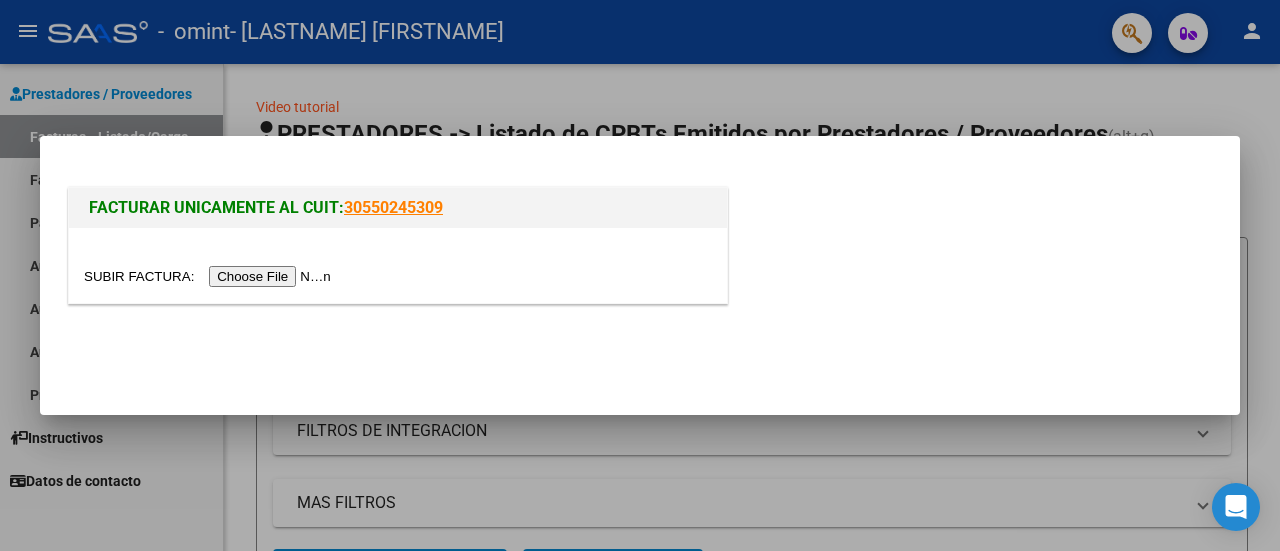 click at bounding box center [210, 276] 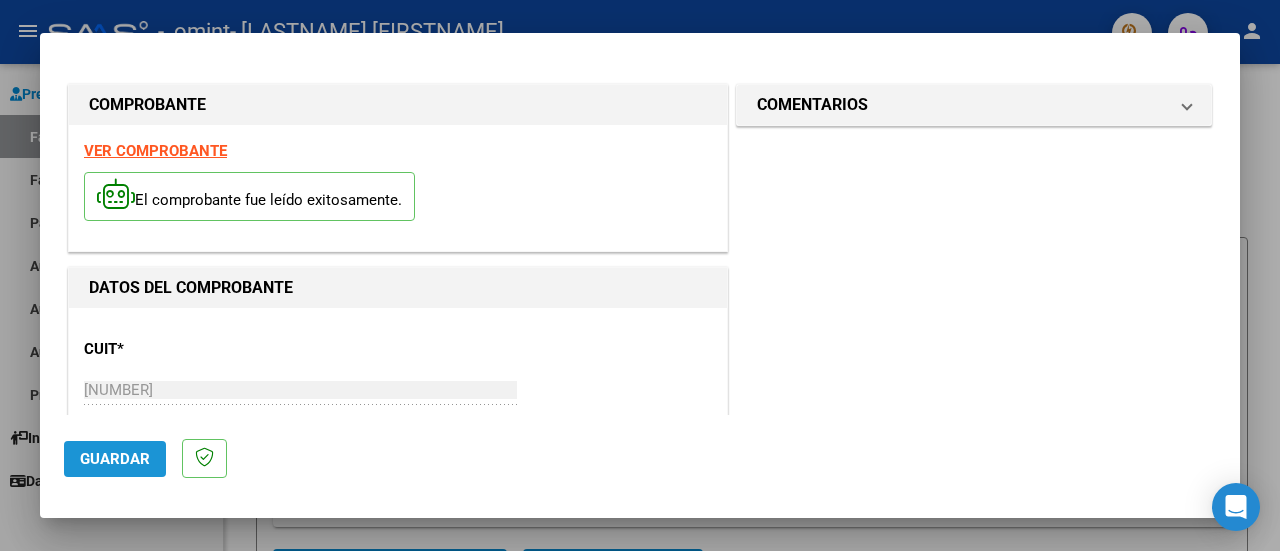 click on "Guardar" 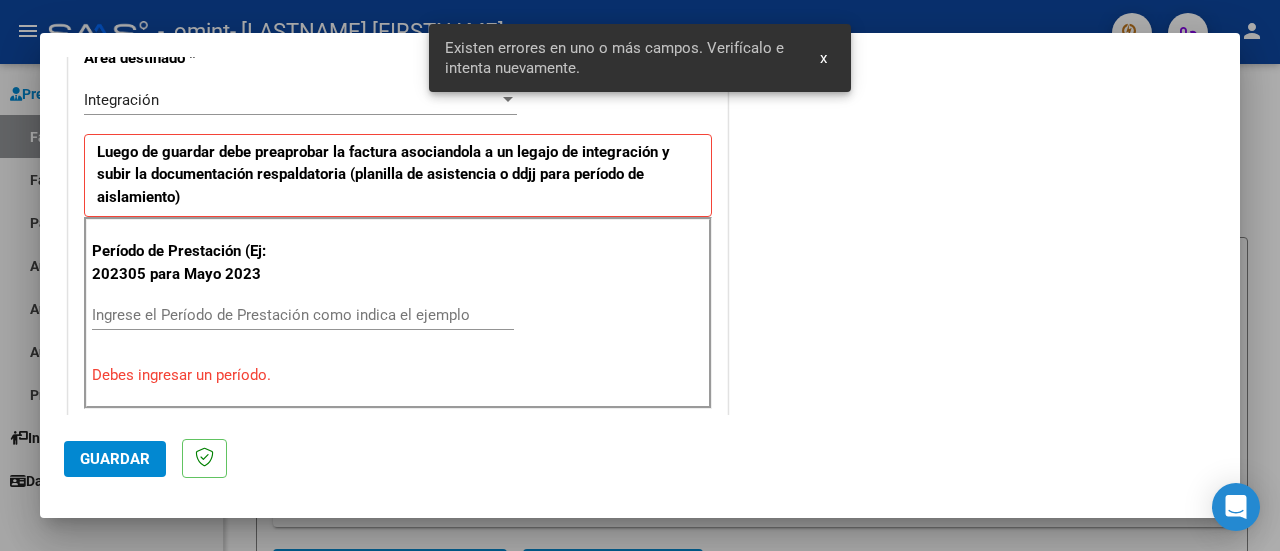 scroll, scrollTop: 498, scrollLeft: 0, axis: vertical 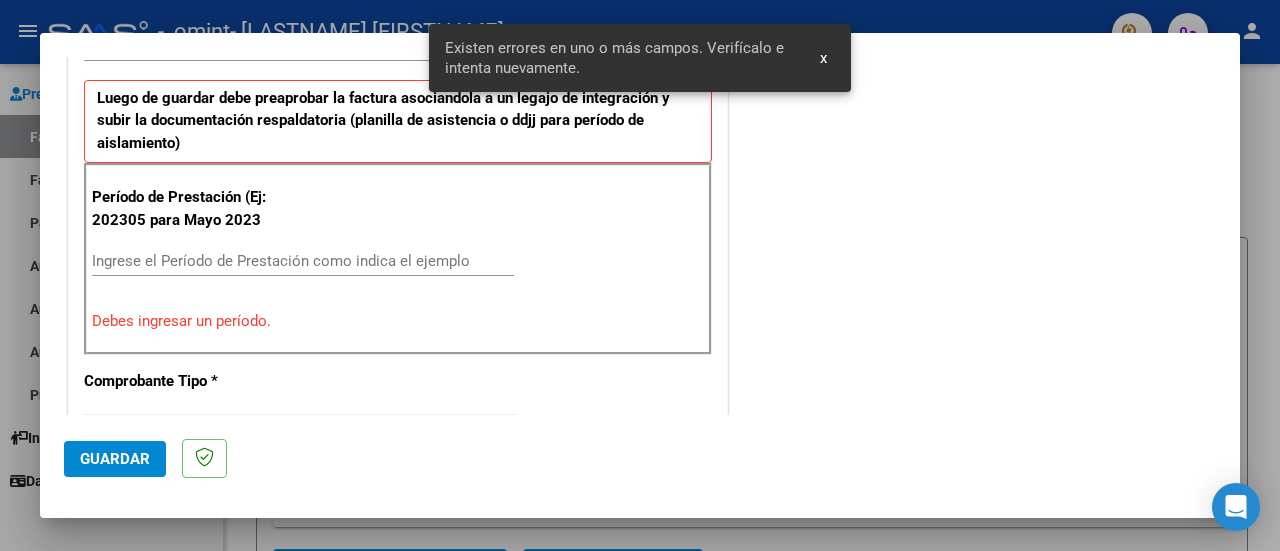 click on "Período de Prestación (Ej: 202305 para Mayo 2023    Ingrese el Período de Prestación como indica el ejemplo   Debes ingresar un período." at bounding box center [398, 259] 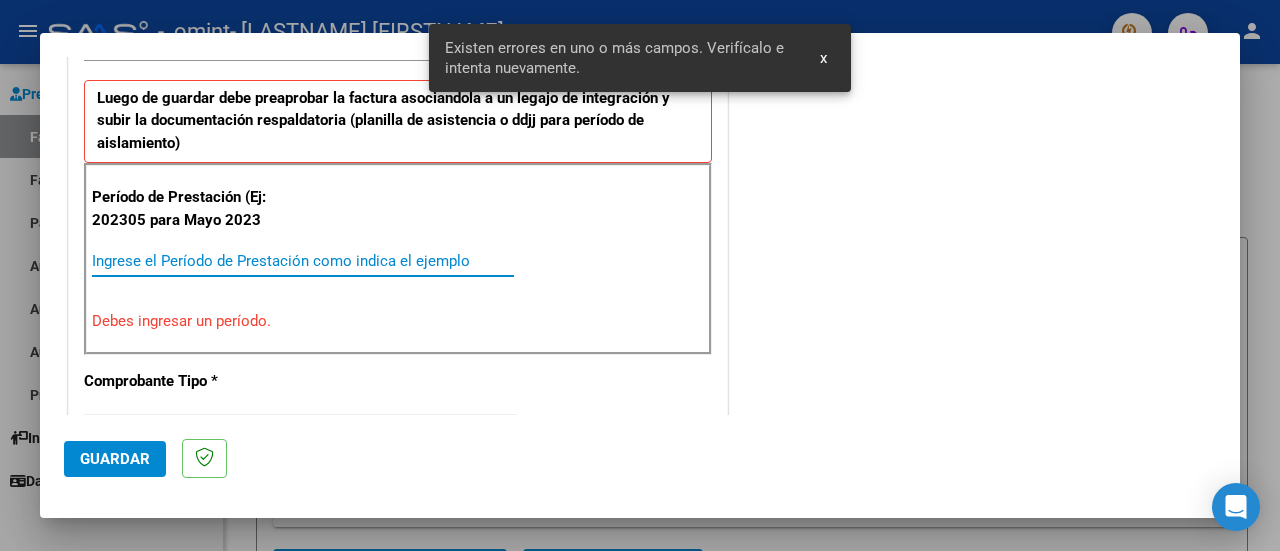 click on "Ingrese el Período de Prestación como indica el ejemplo" at bounding box center (303, 261) 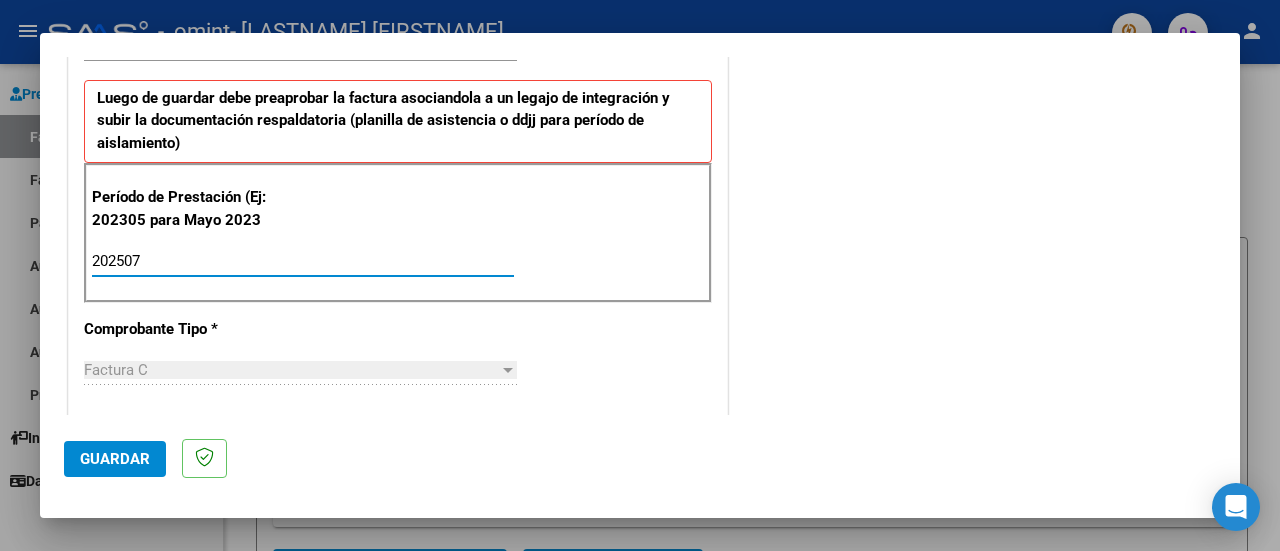 type on "202507" 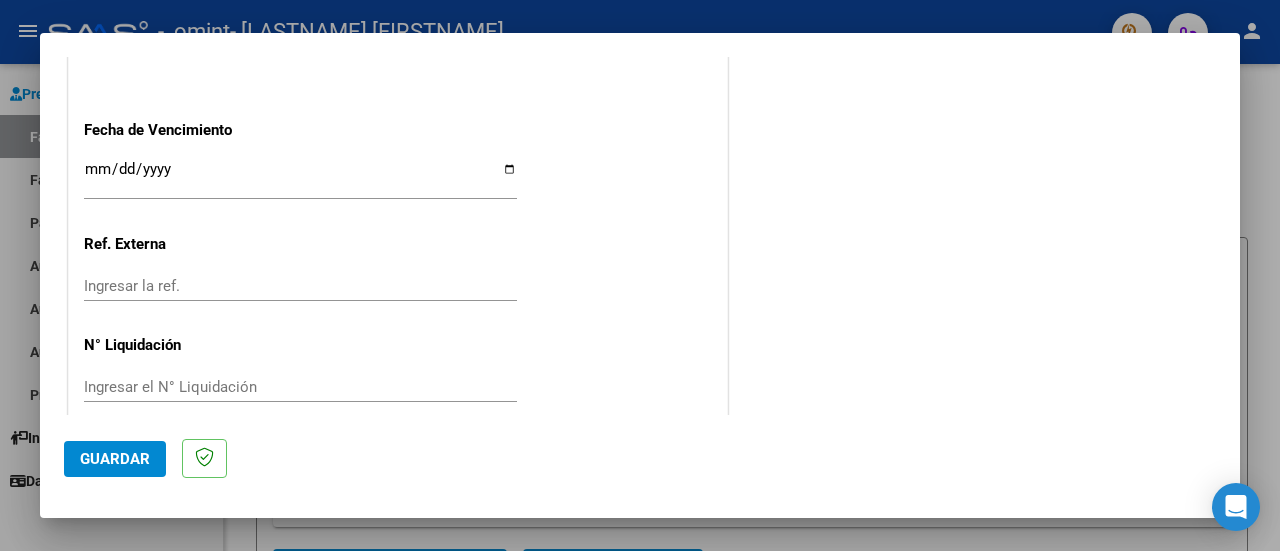 scroll, scrollTop: 1404, scrollLeft: 0, axis: vertical 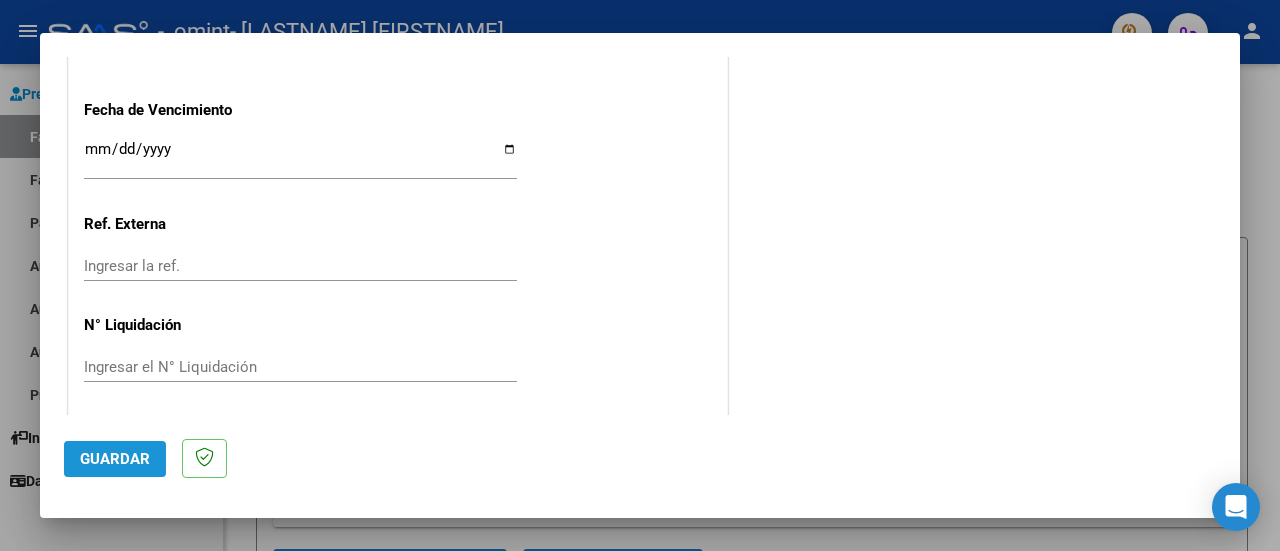 click on "Guardar" 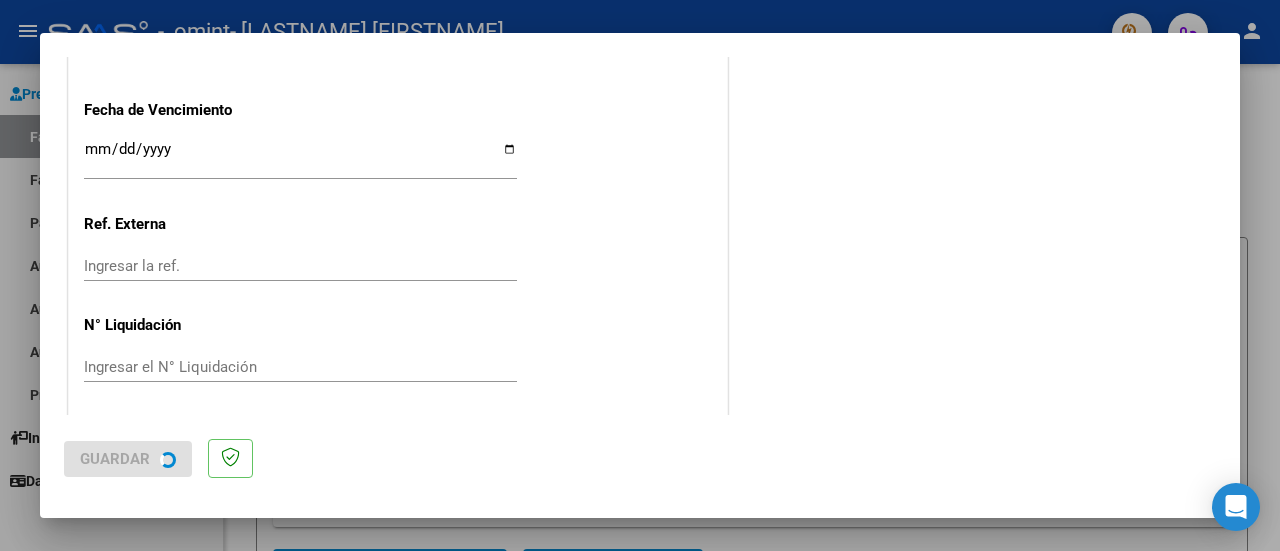scroll, scrollTop: 0, scrollLeft: 0, axis: both 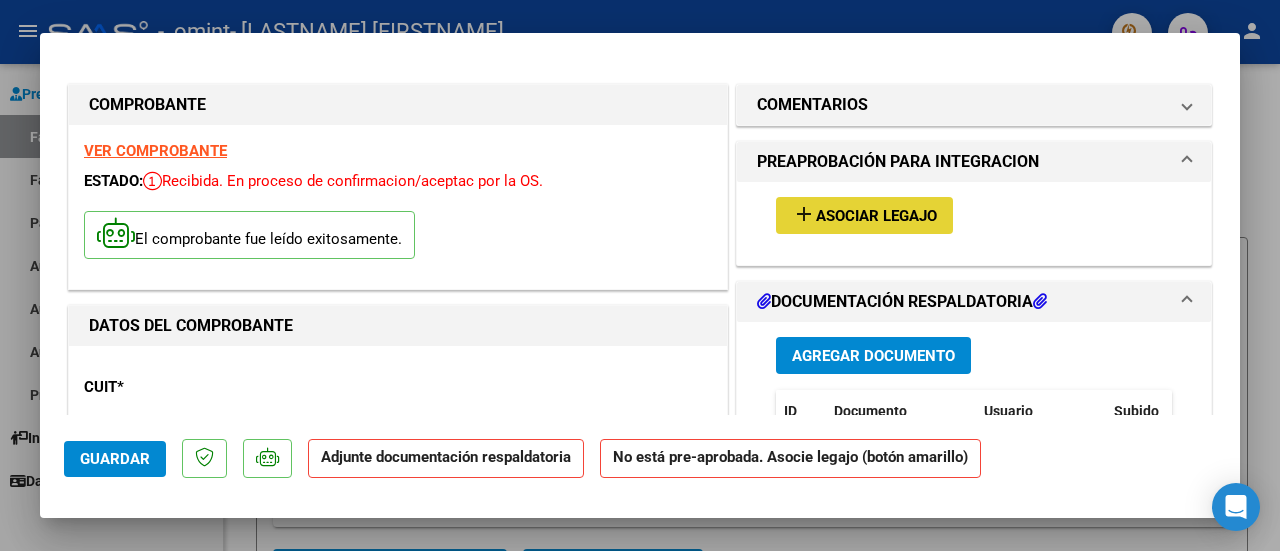 click on "Asociar Legajo" at bounding box center [876, 216] 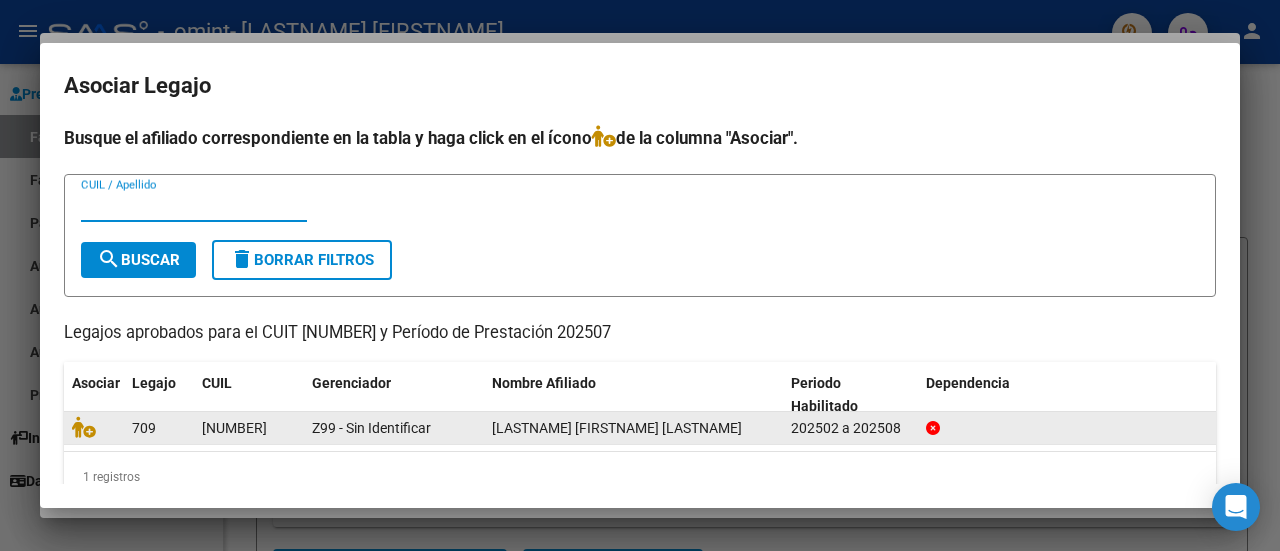 click on "[LASTNAME] [FIRSTNAME] [LASTNAME]" 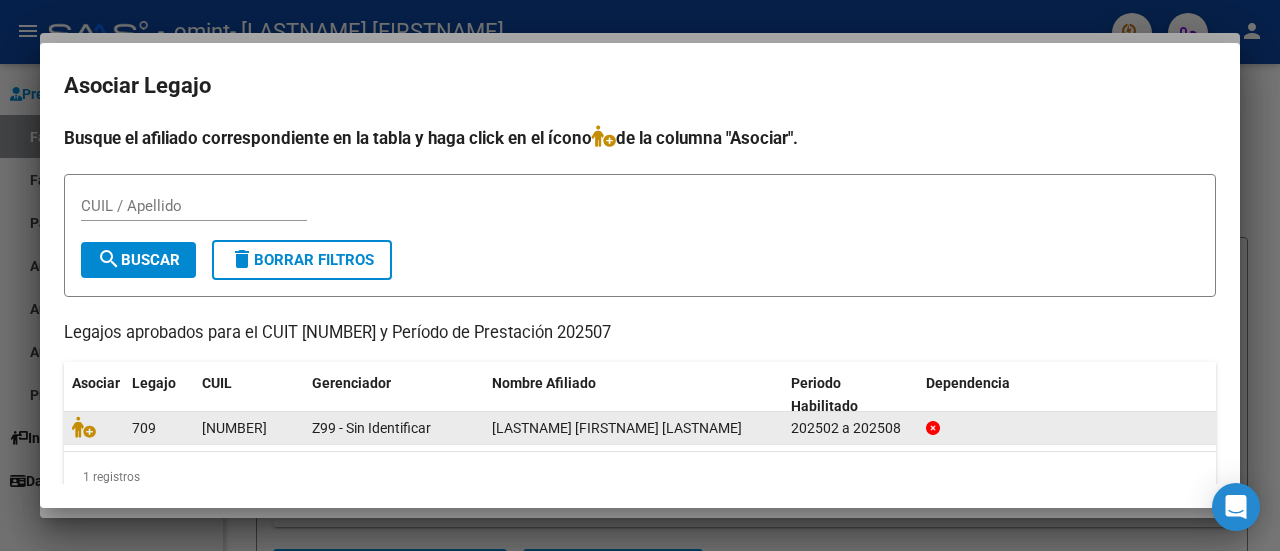 click on "[LASTNAME] [FIRSTNAME] [LASTNAME]" 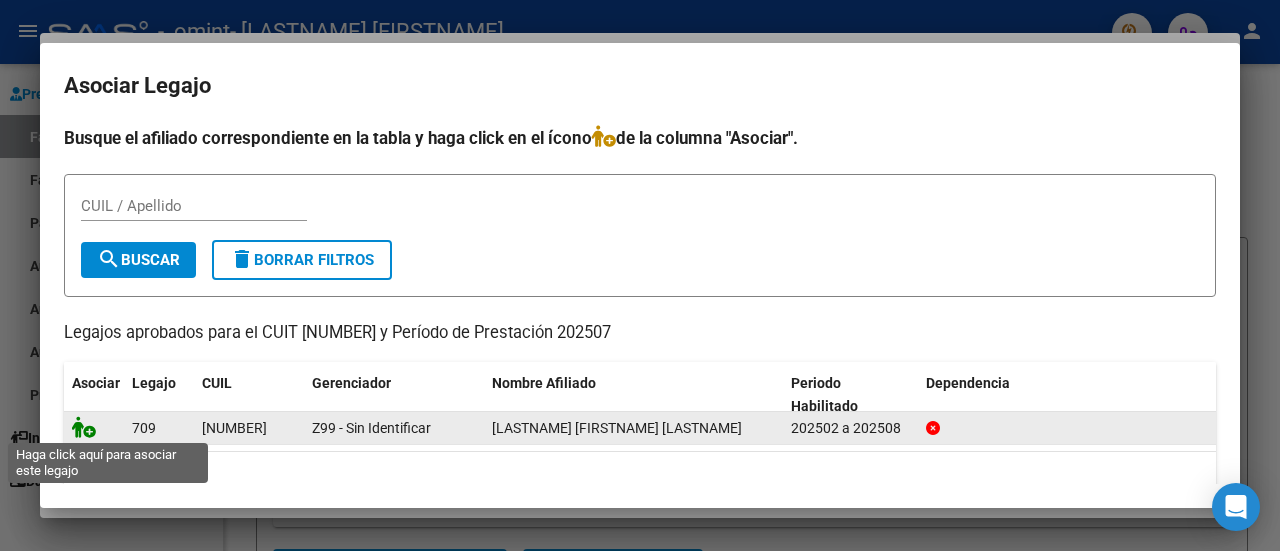 click 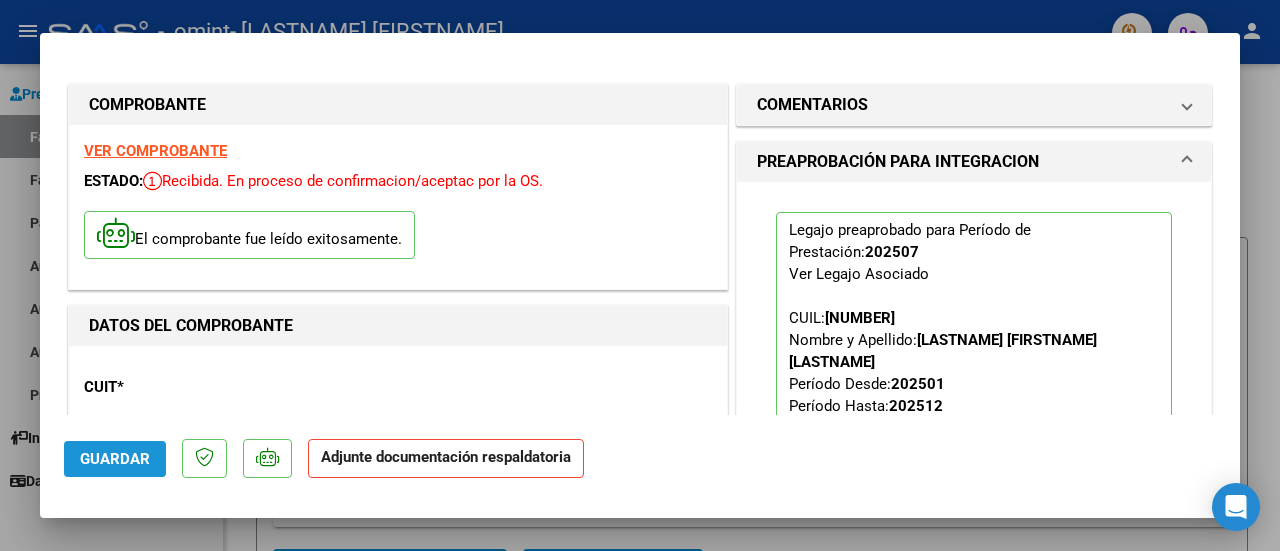 click on "Guardar" 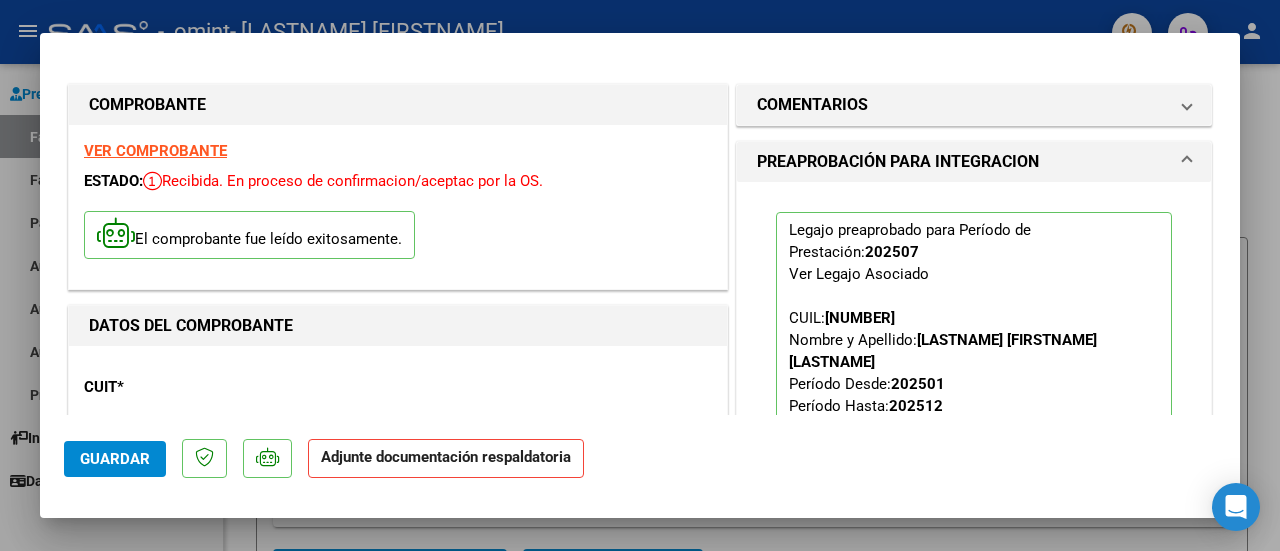 click on "Adjunte documentación respaldatoria" 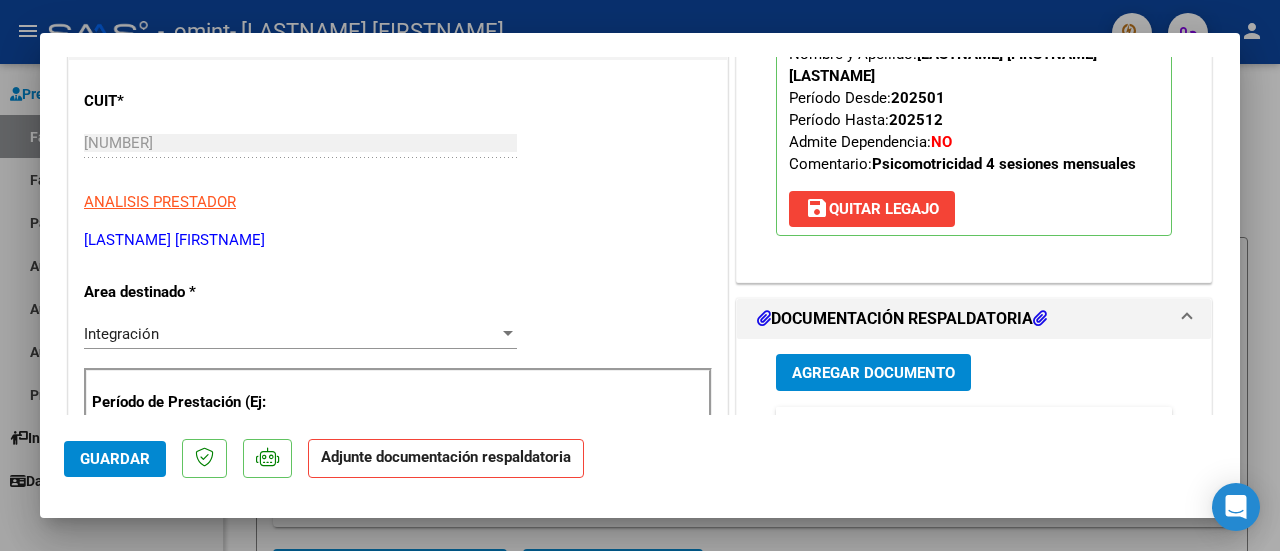 scroll, scrollTop: 289, scrollLeft: 0, axis: vertical 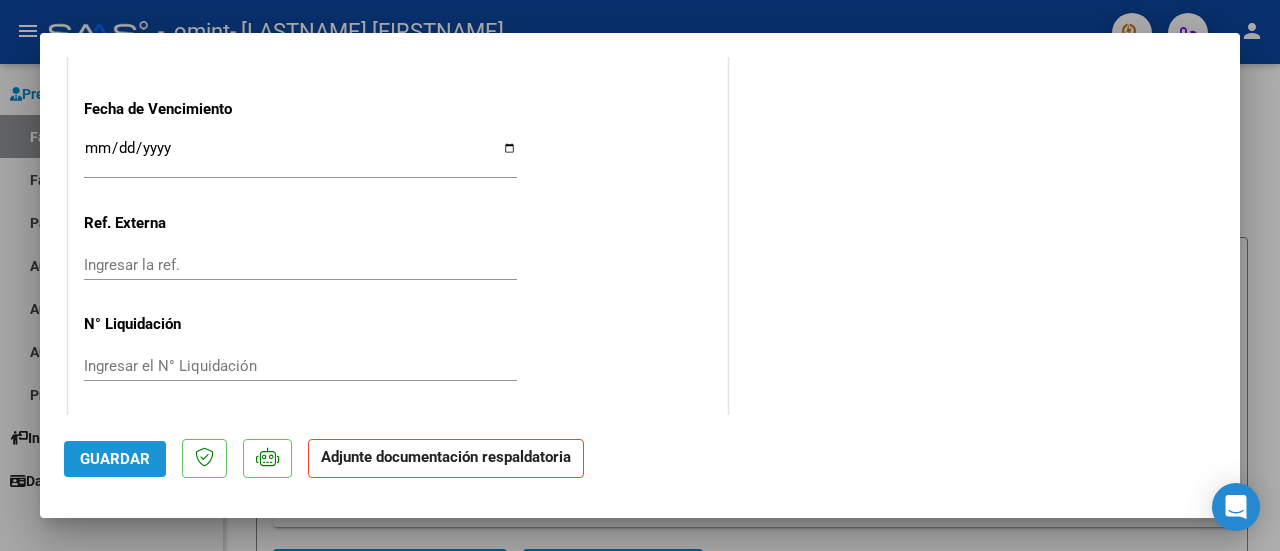 click on "Guardar" 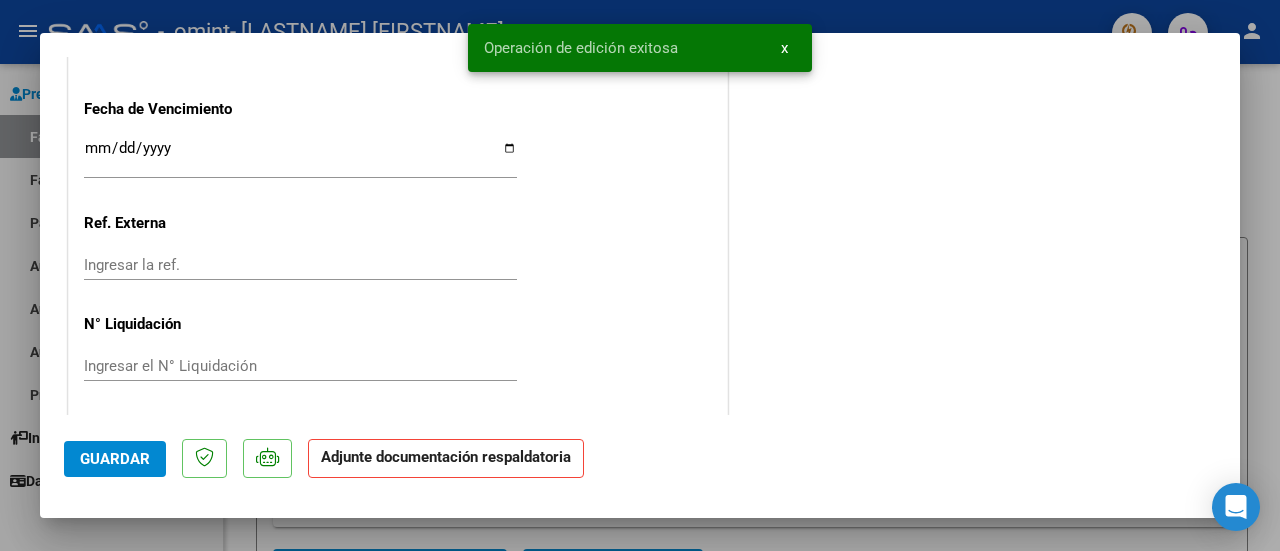 click at bounding box center (640, 275) 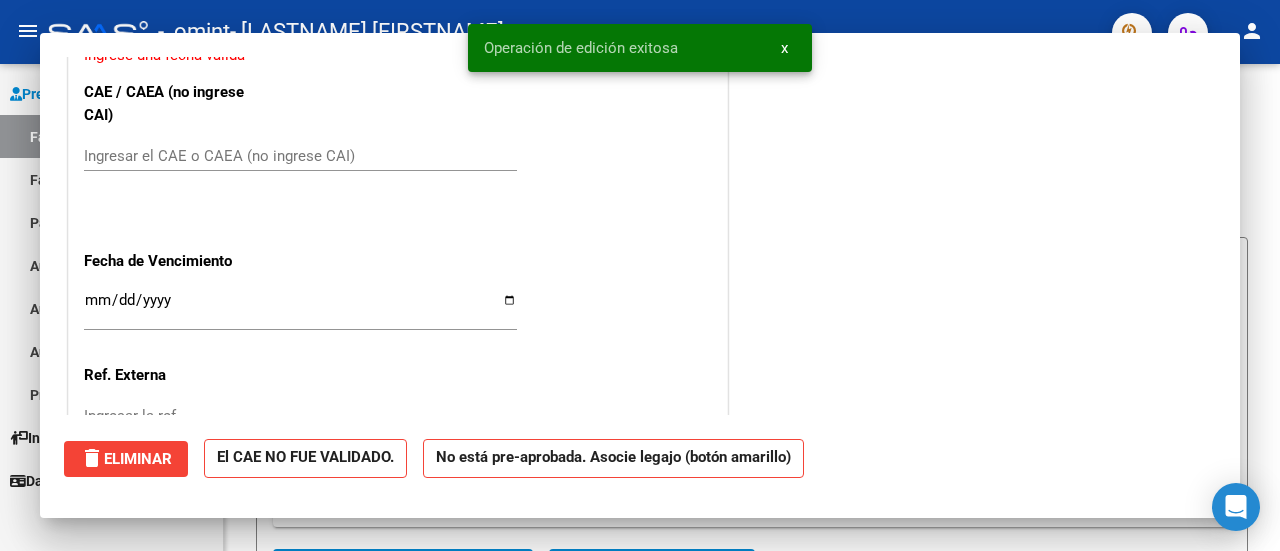 scroll, scrollTop: 1602, scrollLeft: 0, axis: vertical 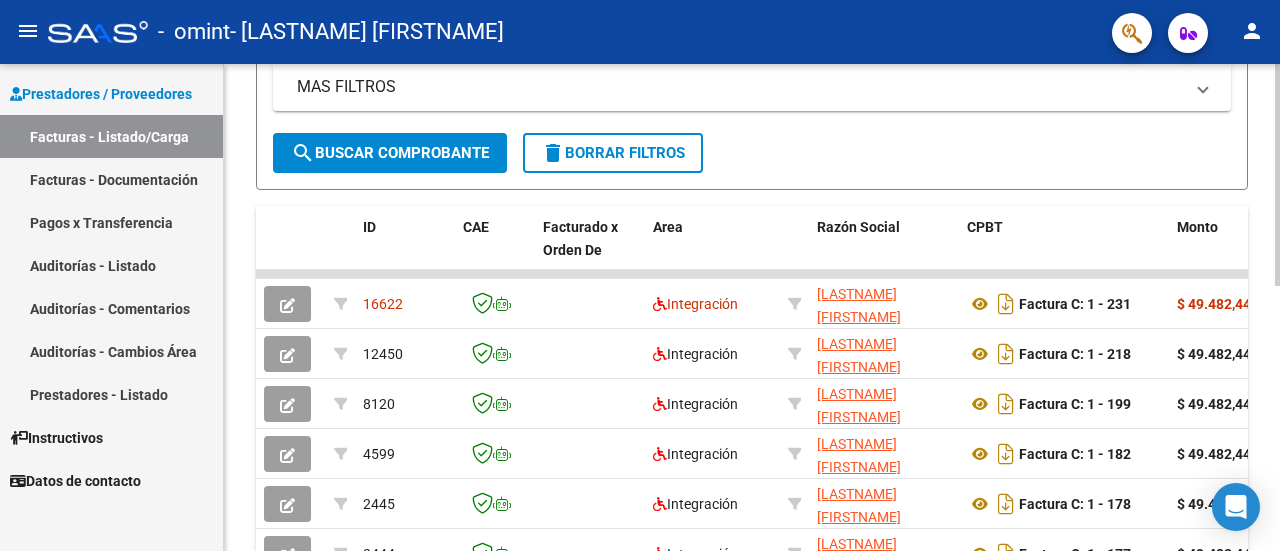 click 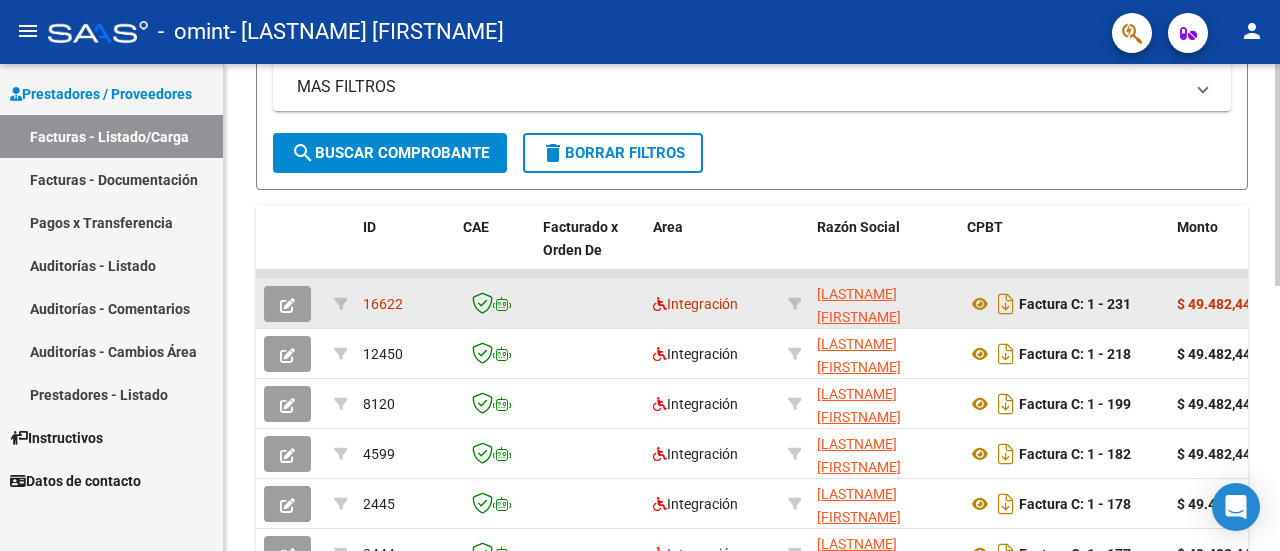 click 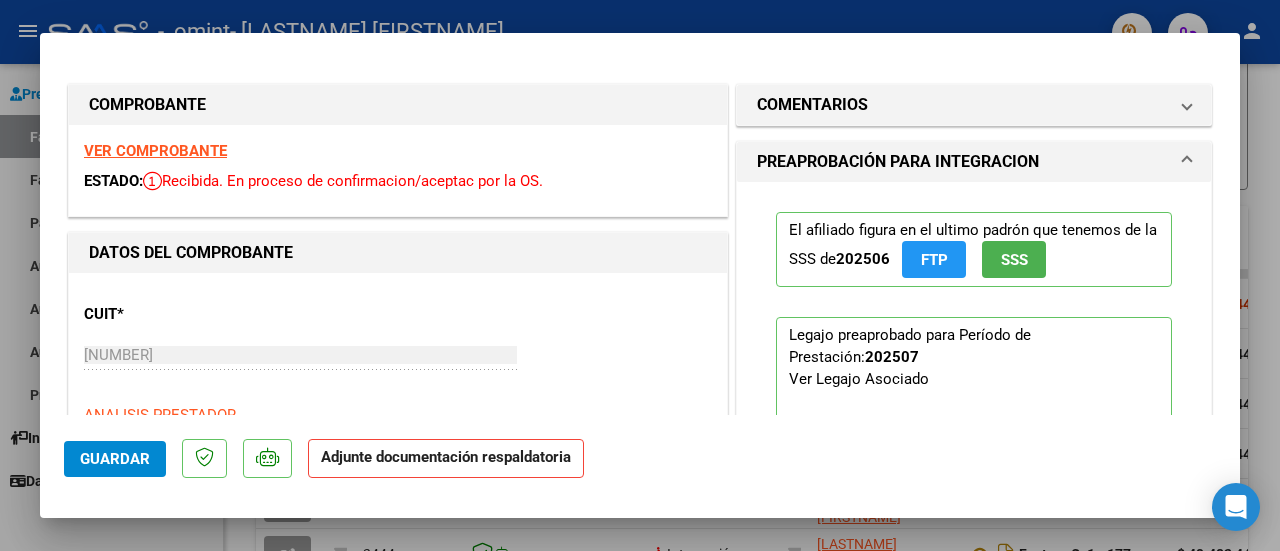 click at bounding box center (640, 275) 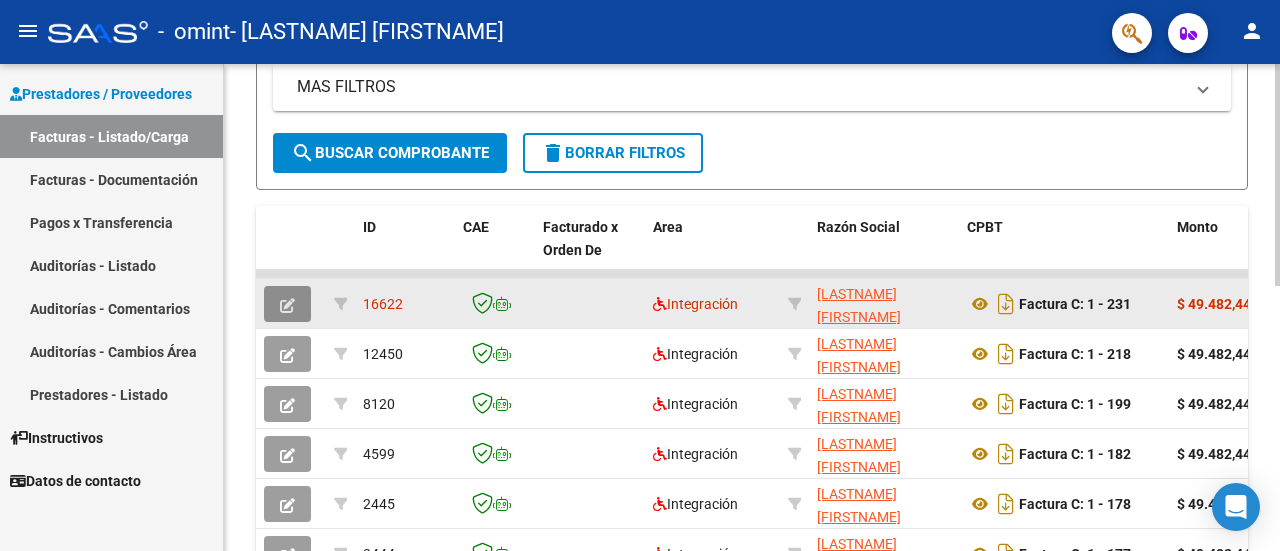 click 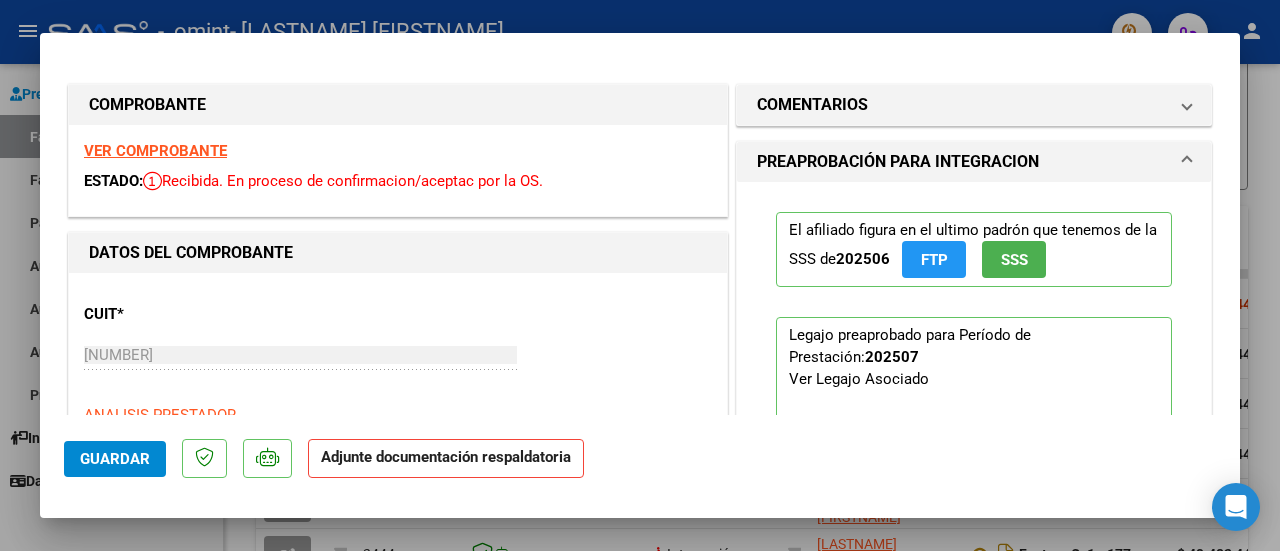 click on "Adjunte documentación respaldatoria" 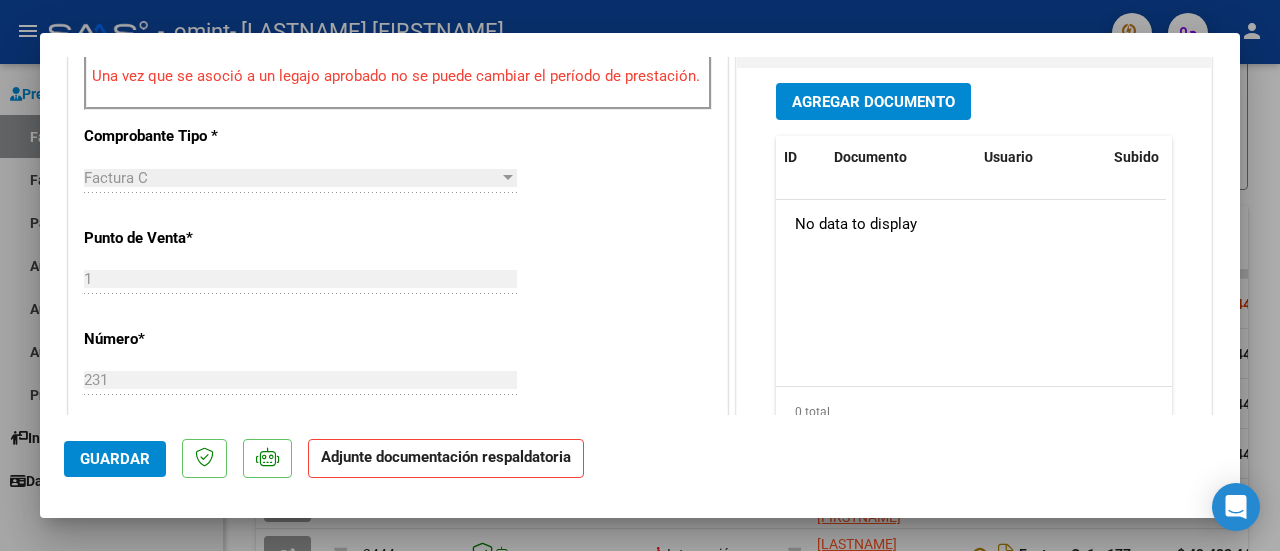 scroll, scrollTop: 568, scrollLeft: 0, axis: vertical 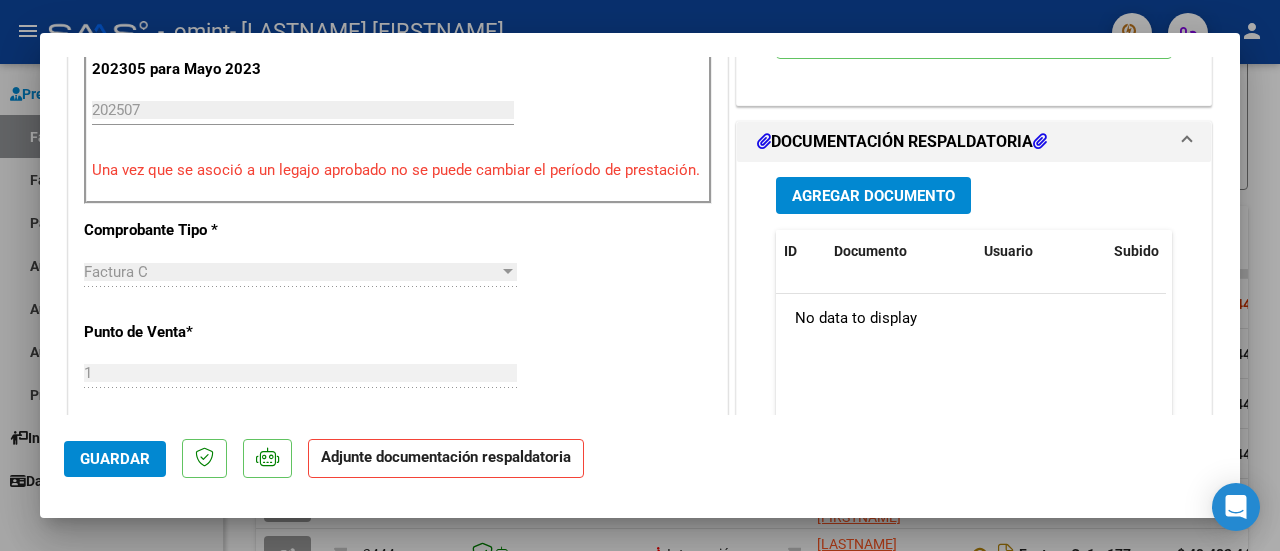 click on "Agregar Documento" at bounding box center [873, 196] 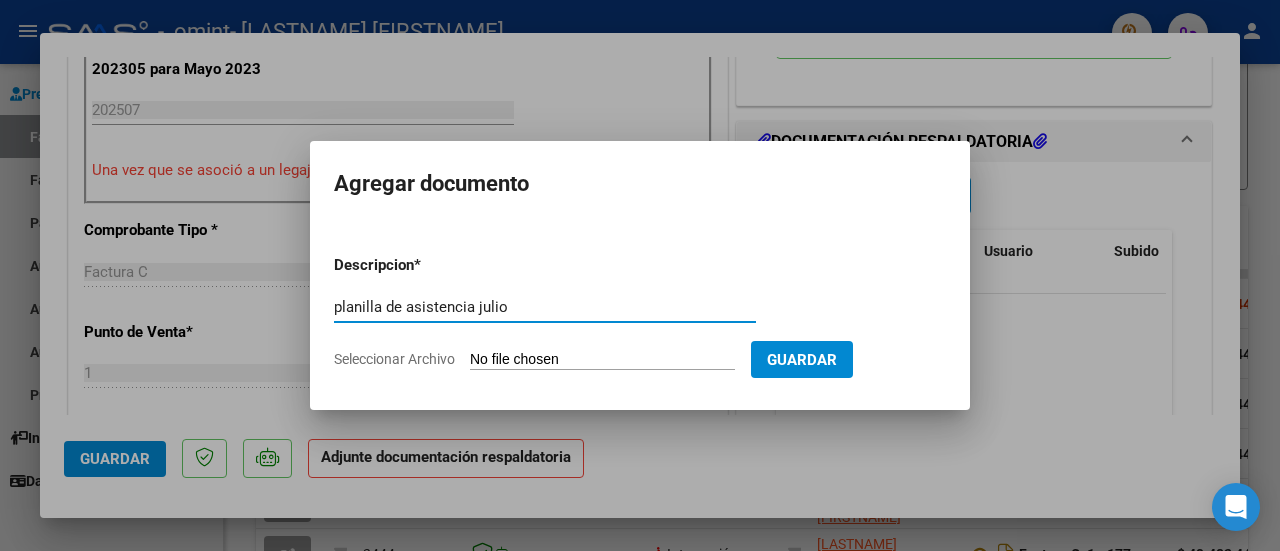 type on "planilla de asistencia julio" 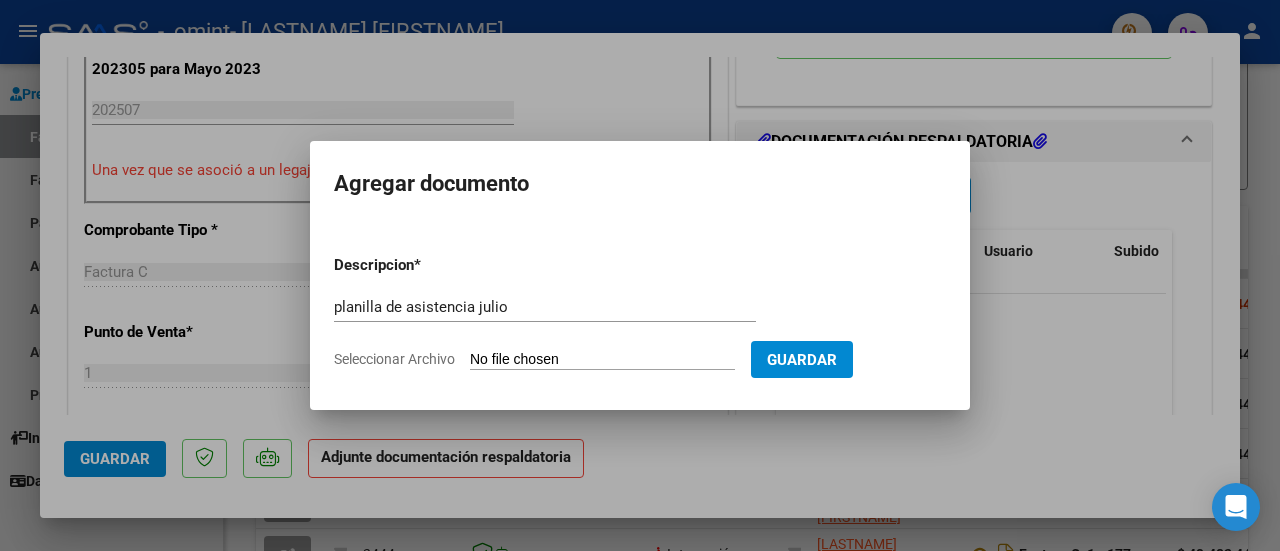 click on "Seleccionar Archivo" at bounding box center [602, 360] 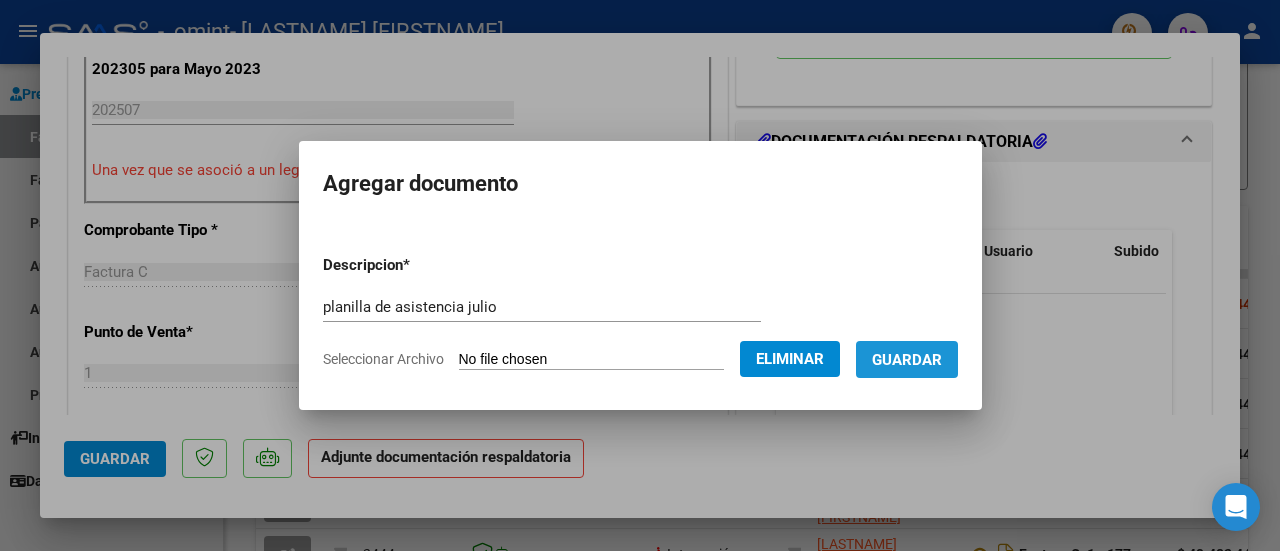 click on "Guardar" at bounding box center (907, 360) 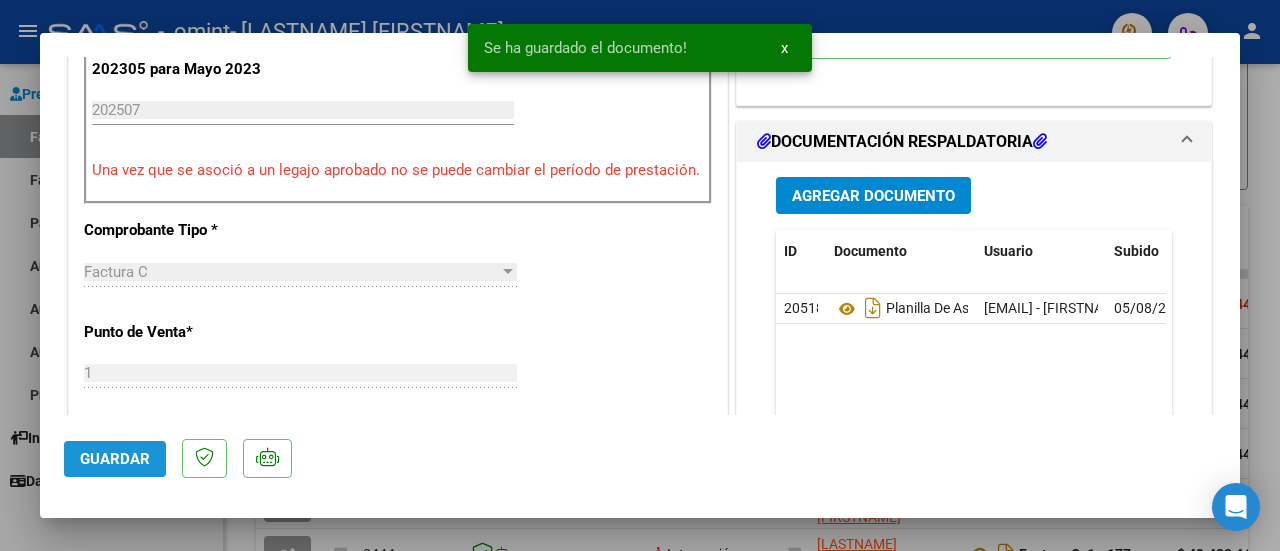 click on "Guardar" 